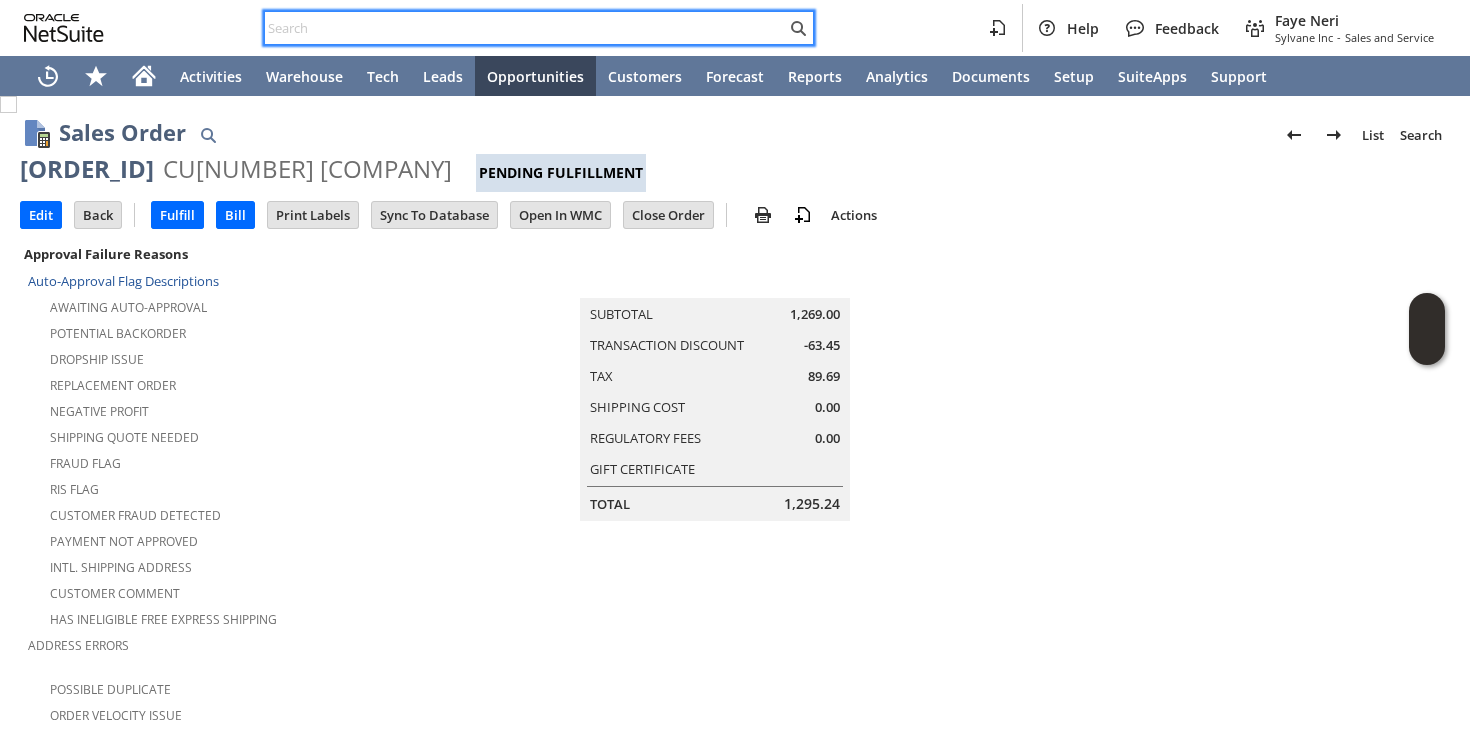 scroll, scrollTop: 0, scrollLeft: 0, axis: both 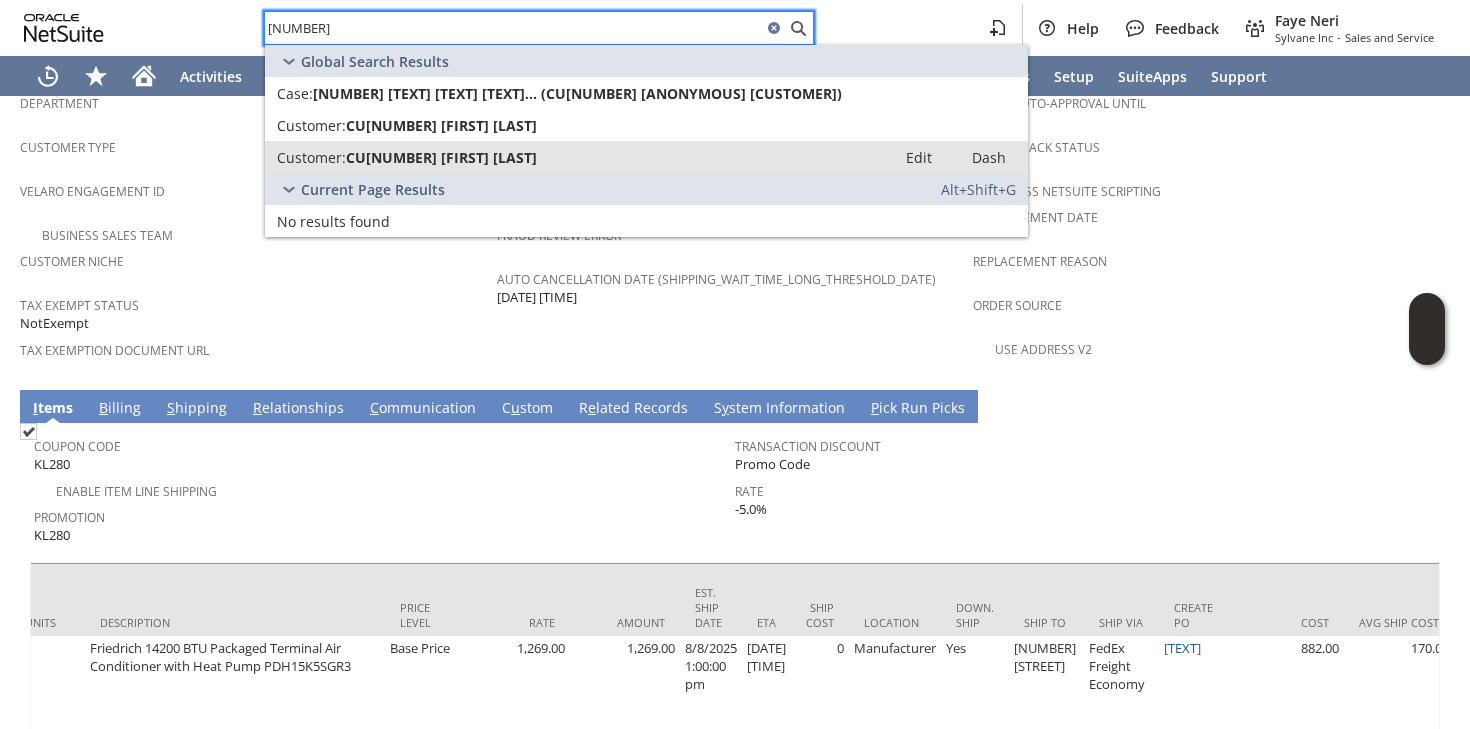 type on "2699989412" 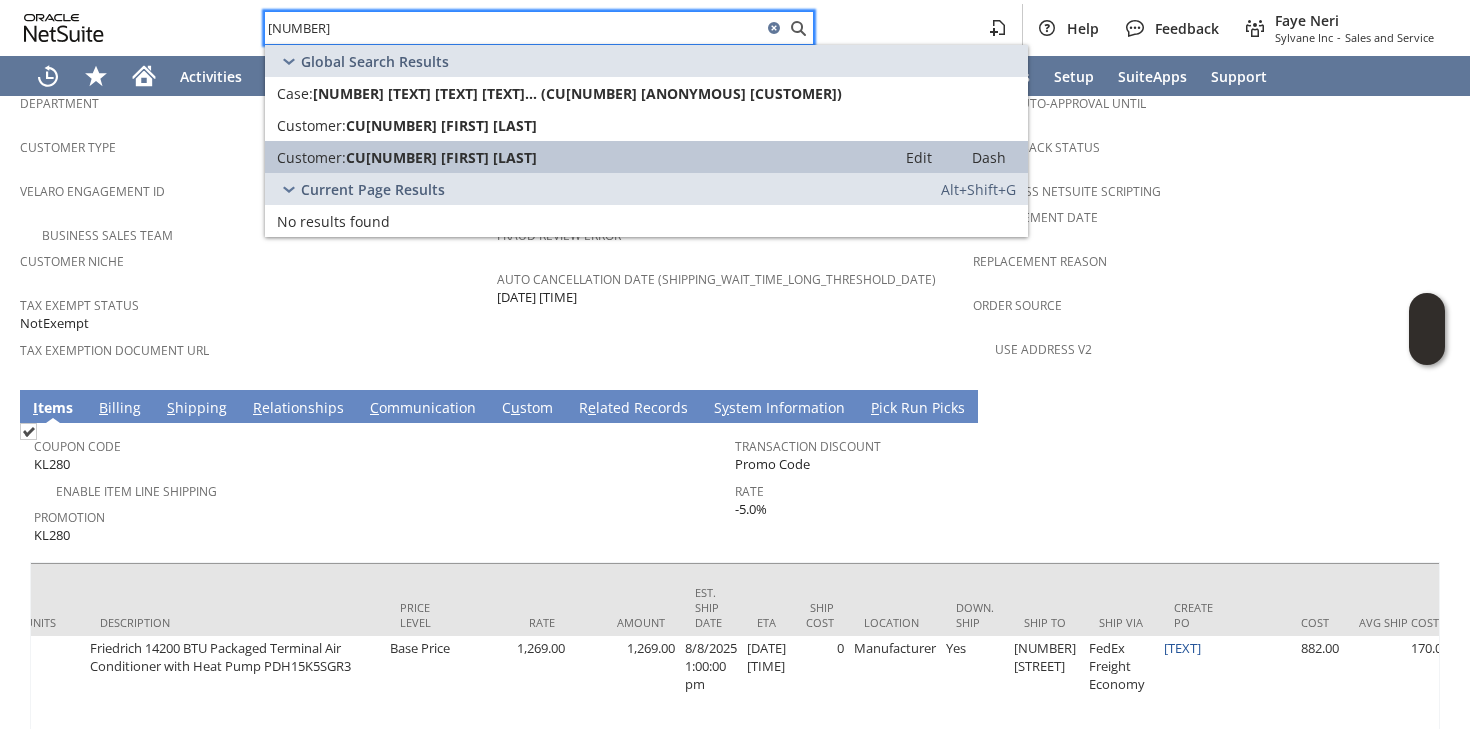 click on "CU882583 Michael Cirrito" at bounding box center [441, 157] 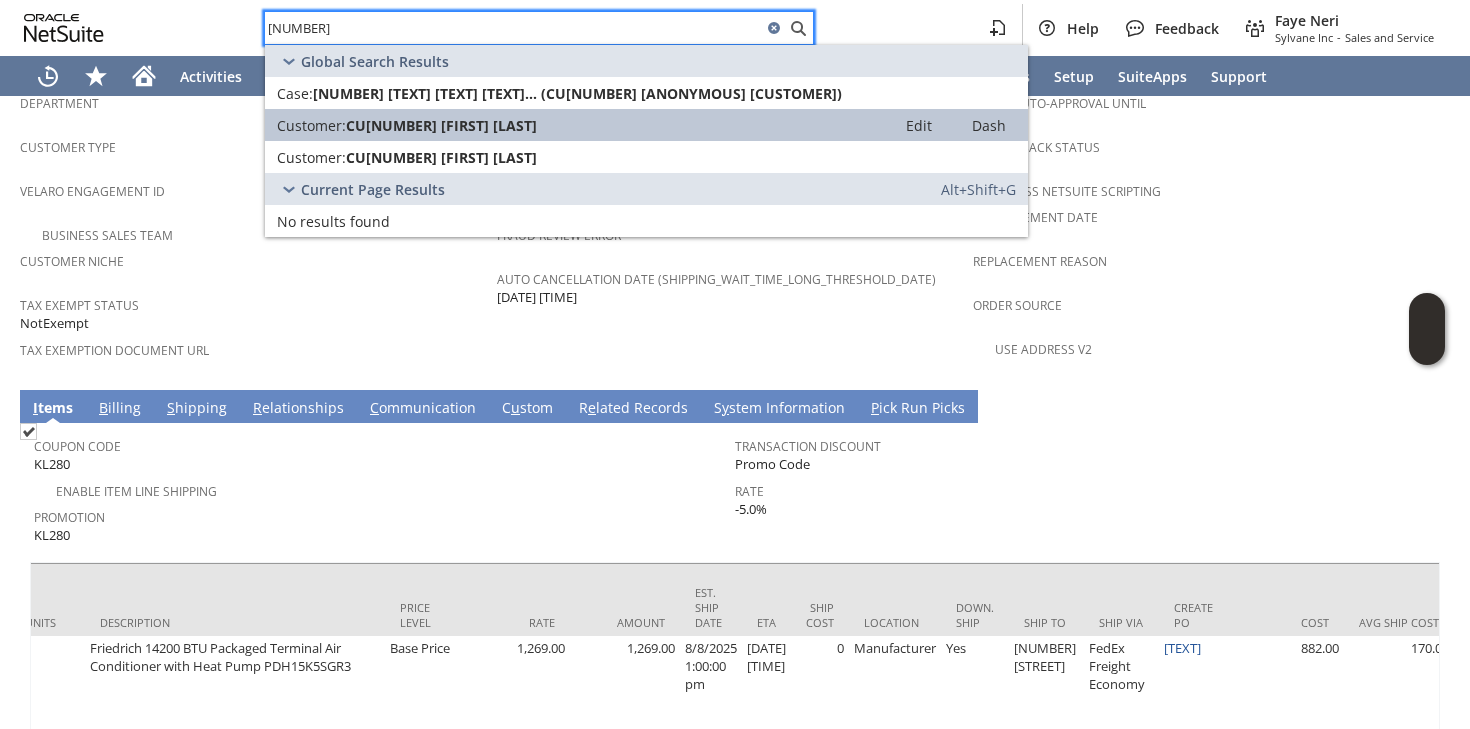 click on "CU1230264 Mike Dirrito" at bounding box center (441, 125) 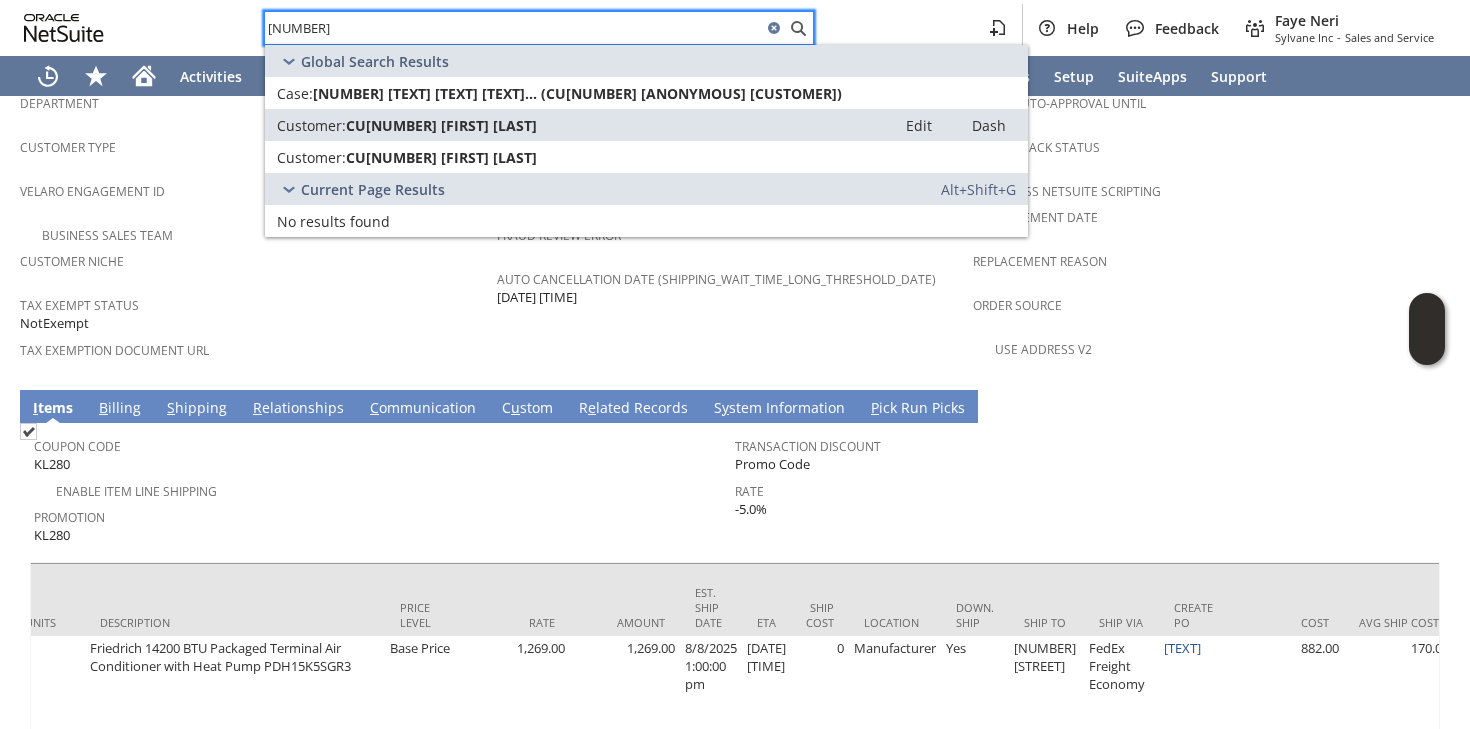 click on "Enable Item Line Shipping" at bounding box center [384, 489] 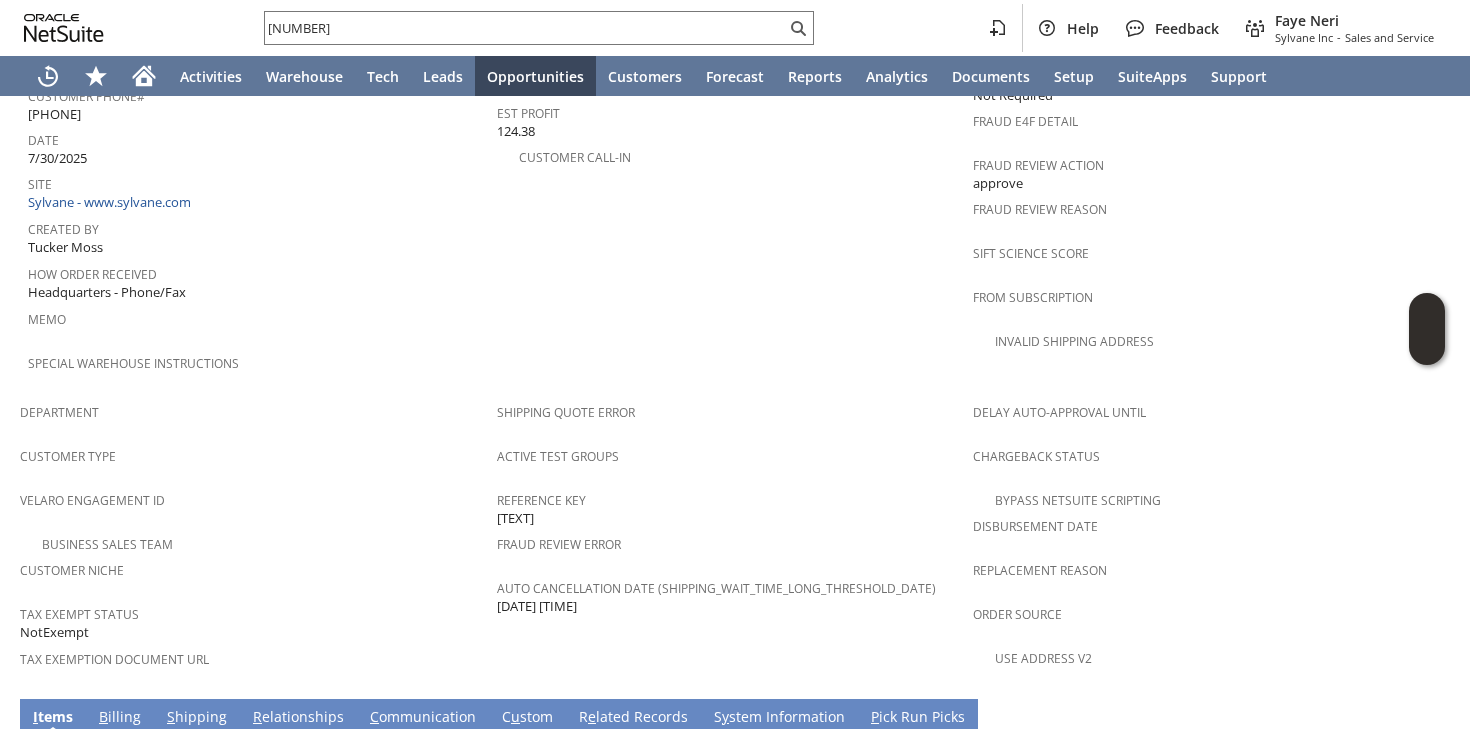 scroll, scrollTop: 1156, scrollLeft: 0, axis: vertical 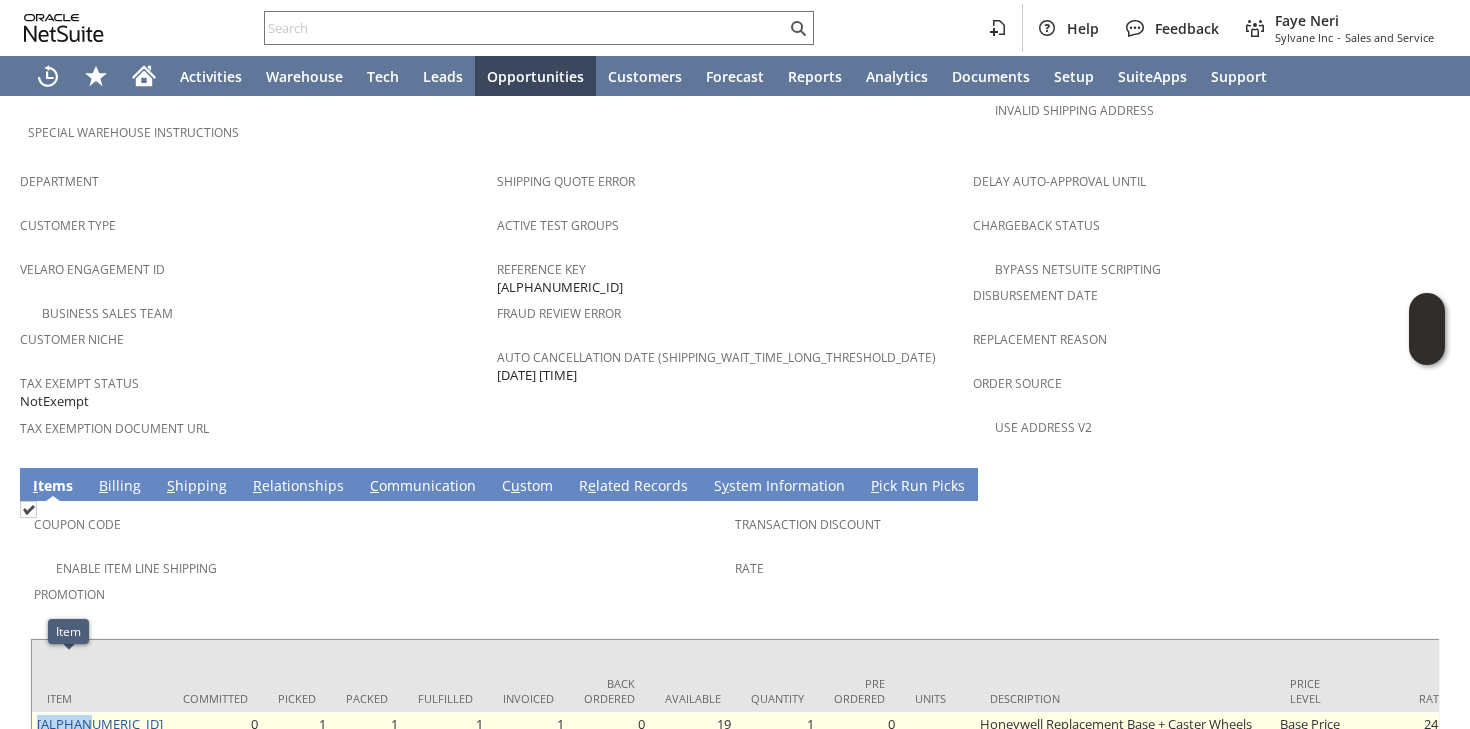 drag, startPoint x: 101, startPoint y: 666, endPoint x: 34, endPoint y: 669, distance: 67.06713 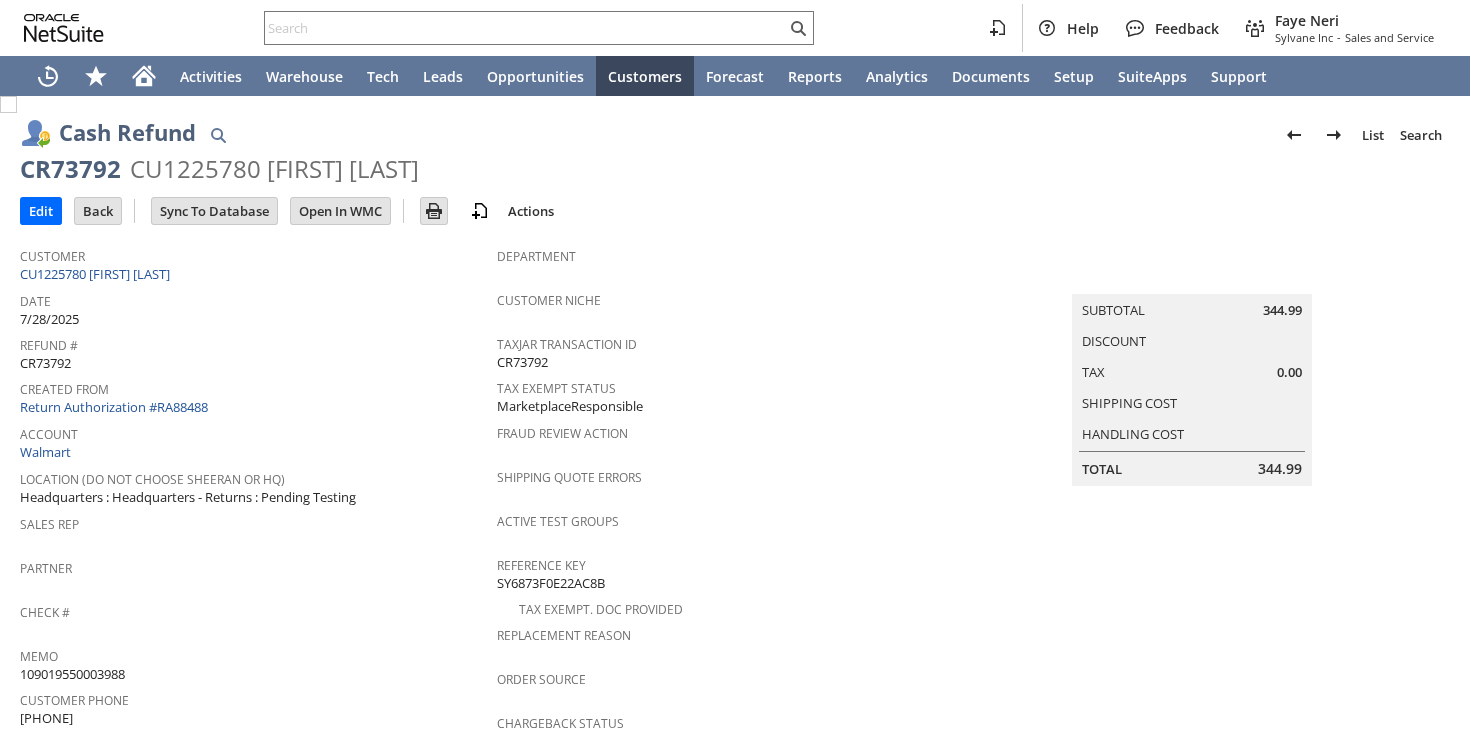 scroll, scrollTop: 0, scrollLeft: 0, axis: both 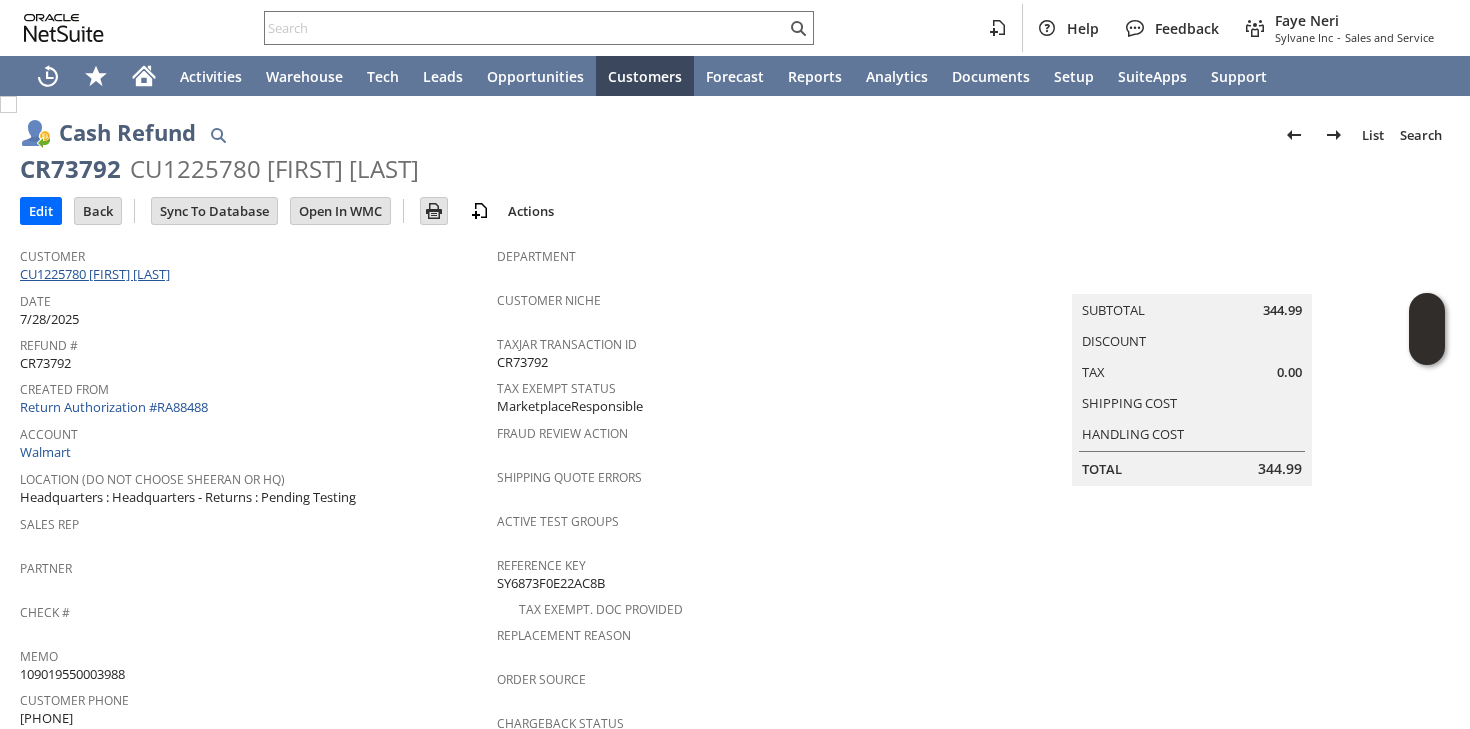 click on "CU1225780 Barry Taylor" at bounding box center (97, 274) 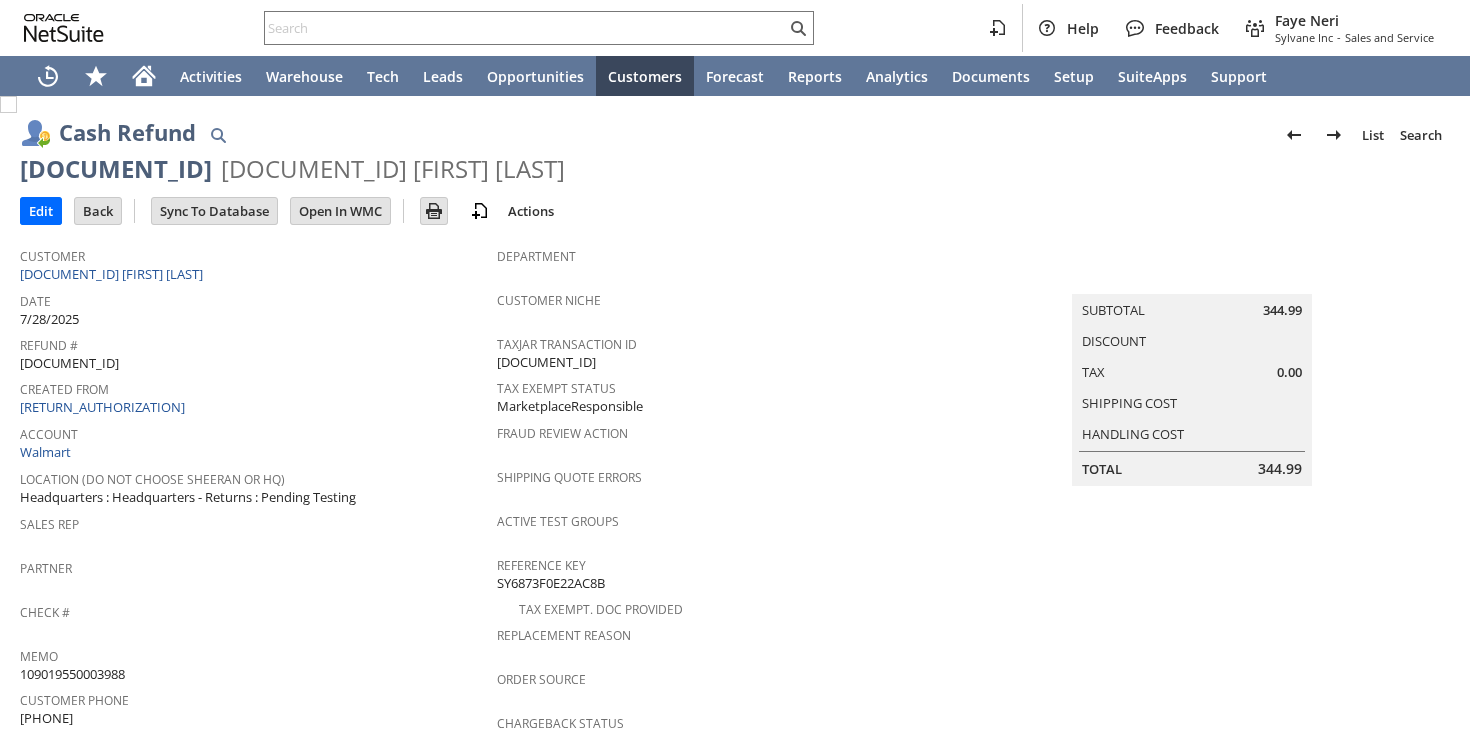 scroll, scrollTop: 0, scrollLeft: 0, axis: both 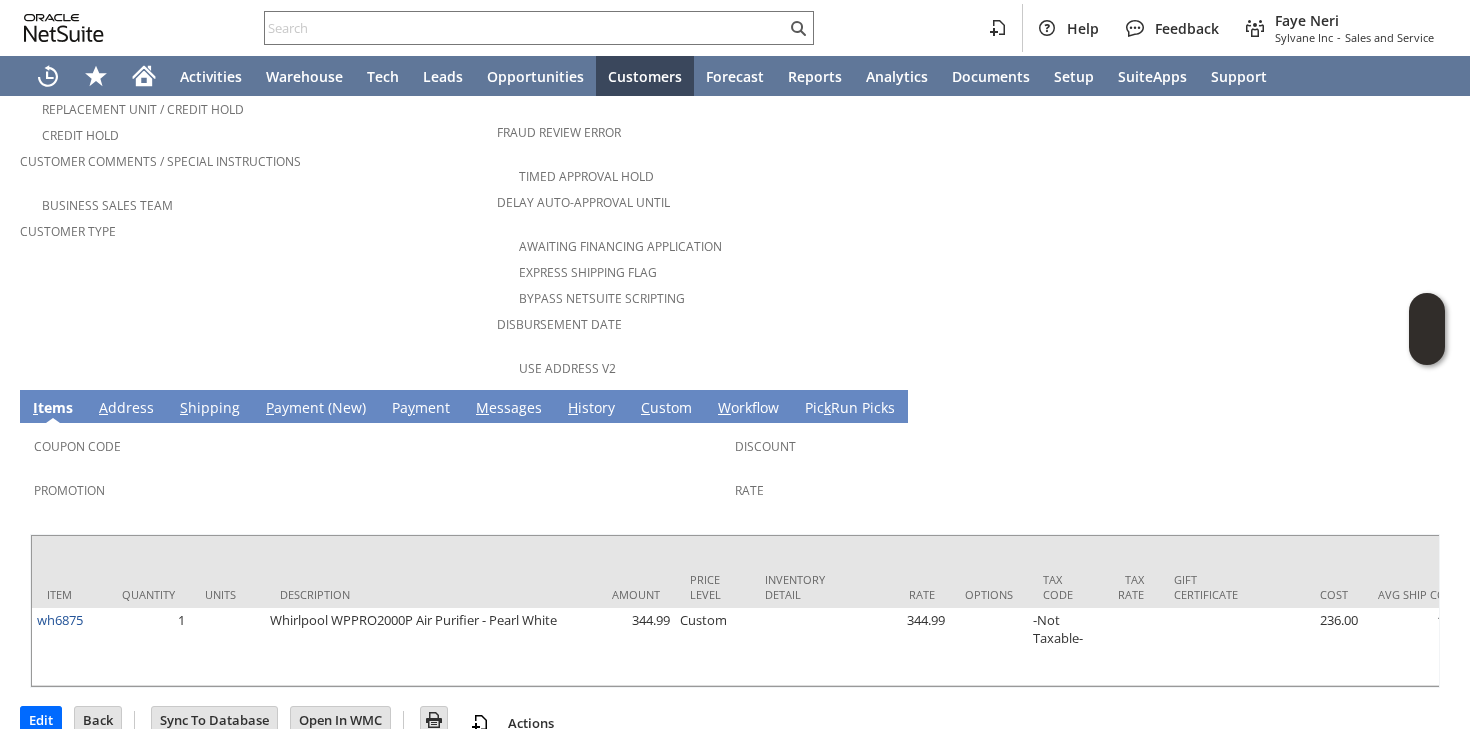 click on "S hipping" at bounding box center [210, 409] 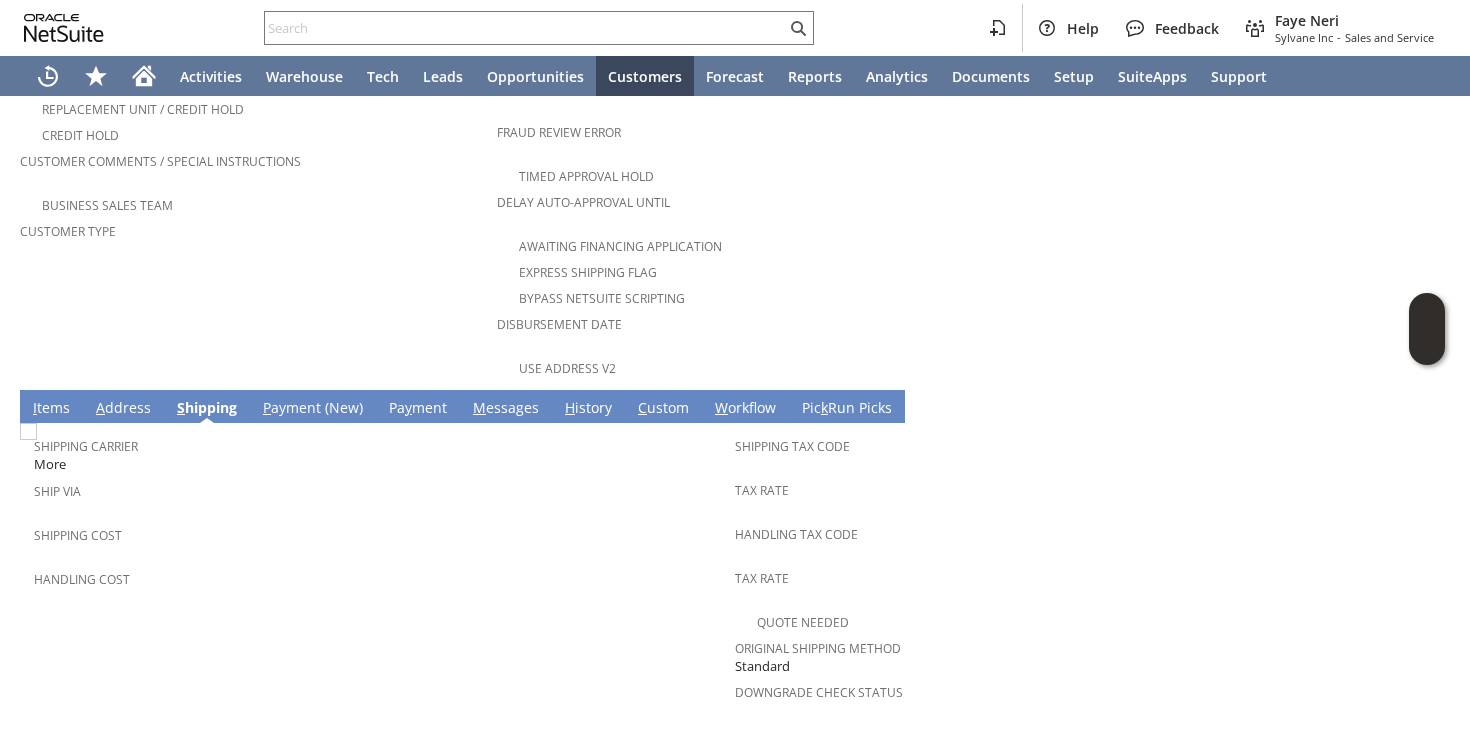 scroll, scrollTop: 666, scrollLeft: 0, axis: vertical 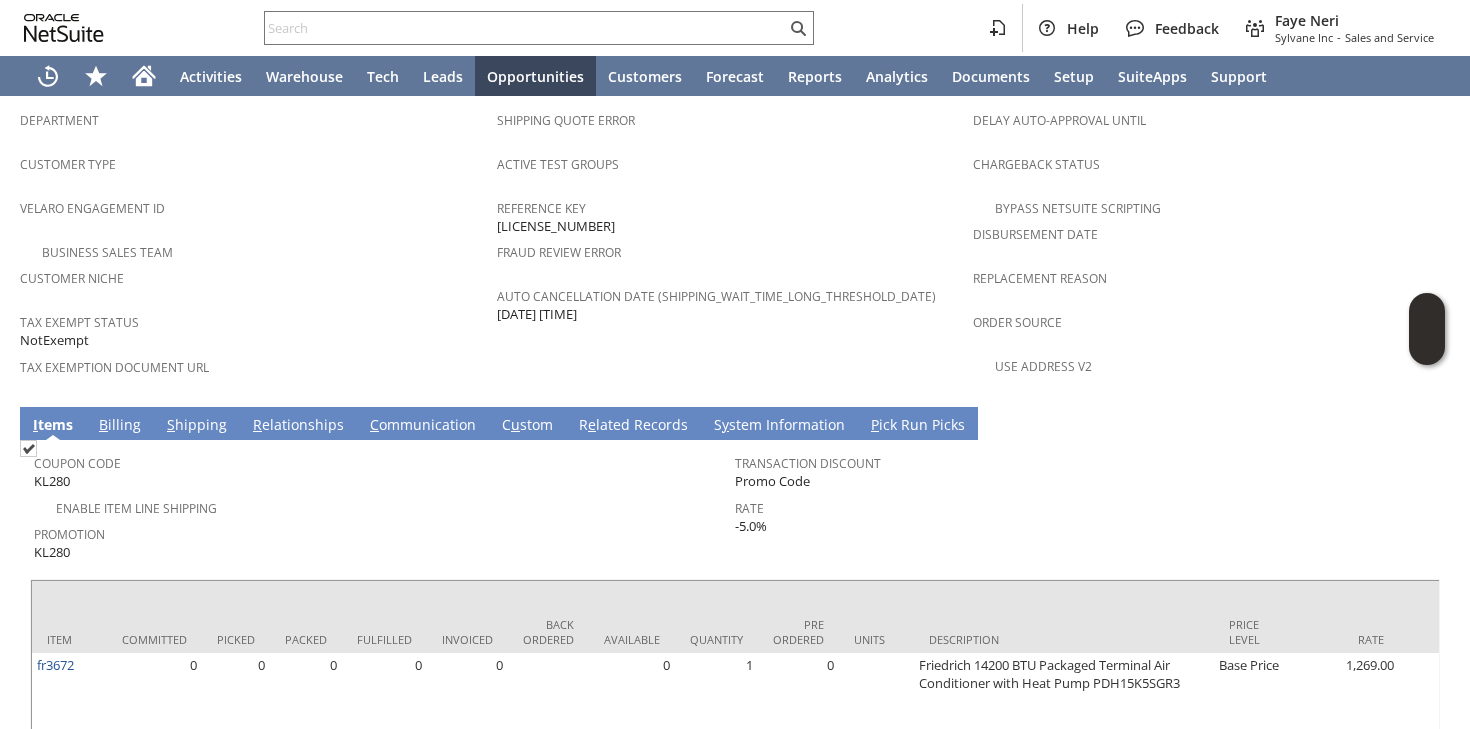 click on "B illing" at bounding box center [120, 426] 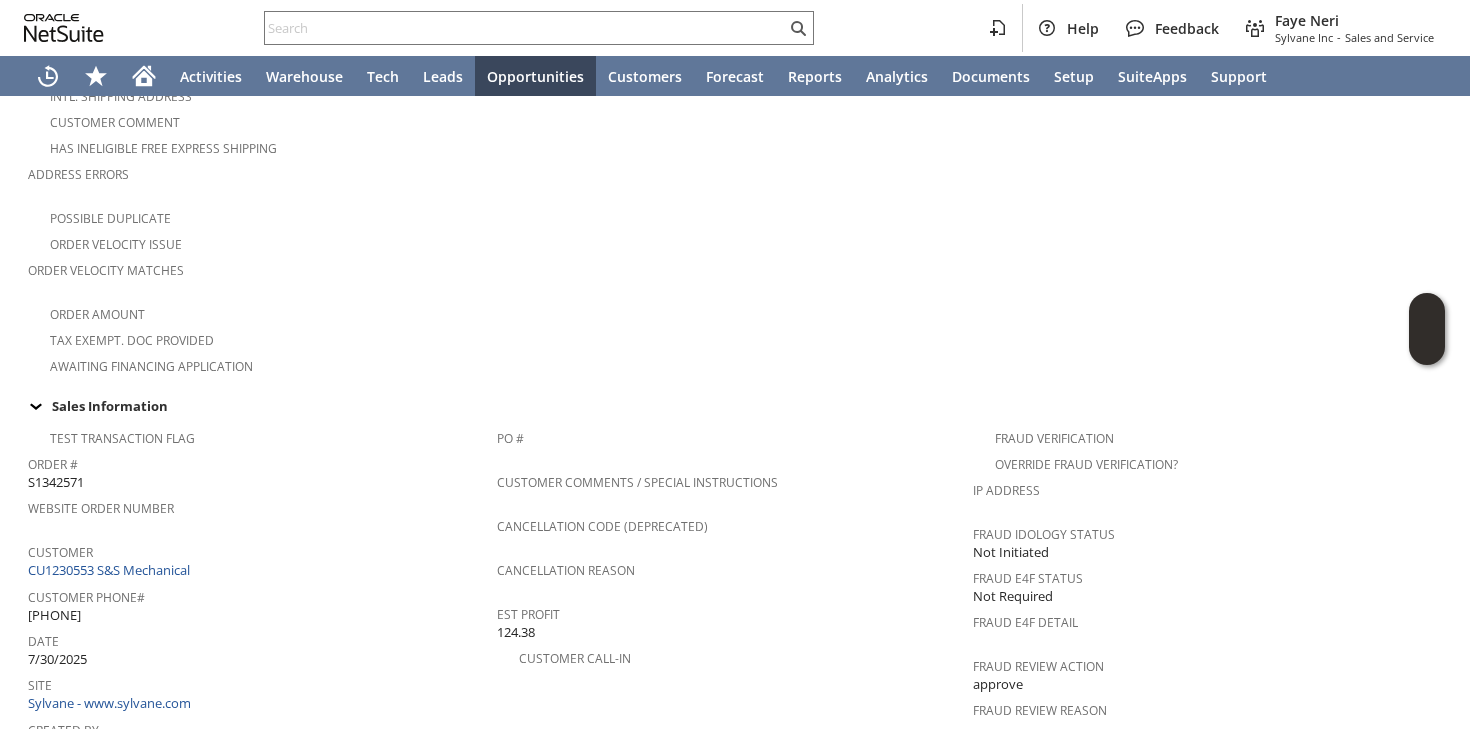 scroll, scrollTop: 0, scrollLeft: 0, axis: both 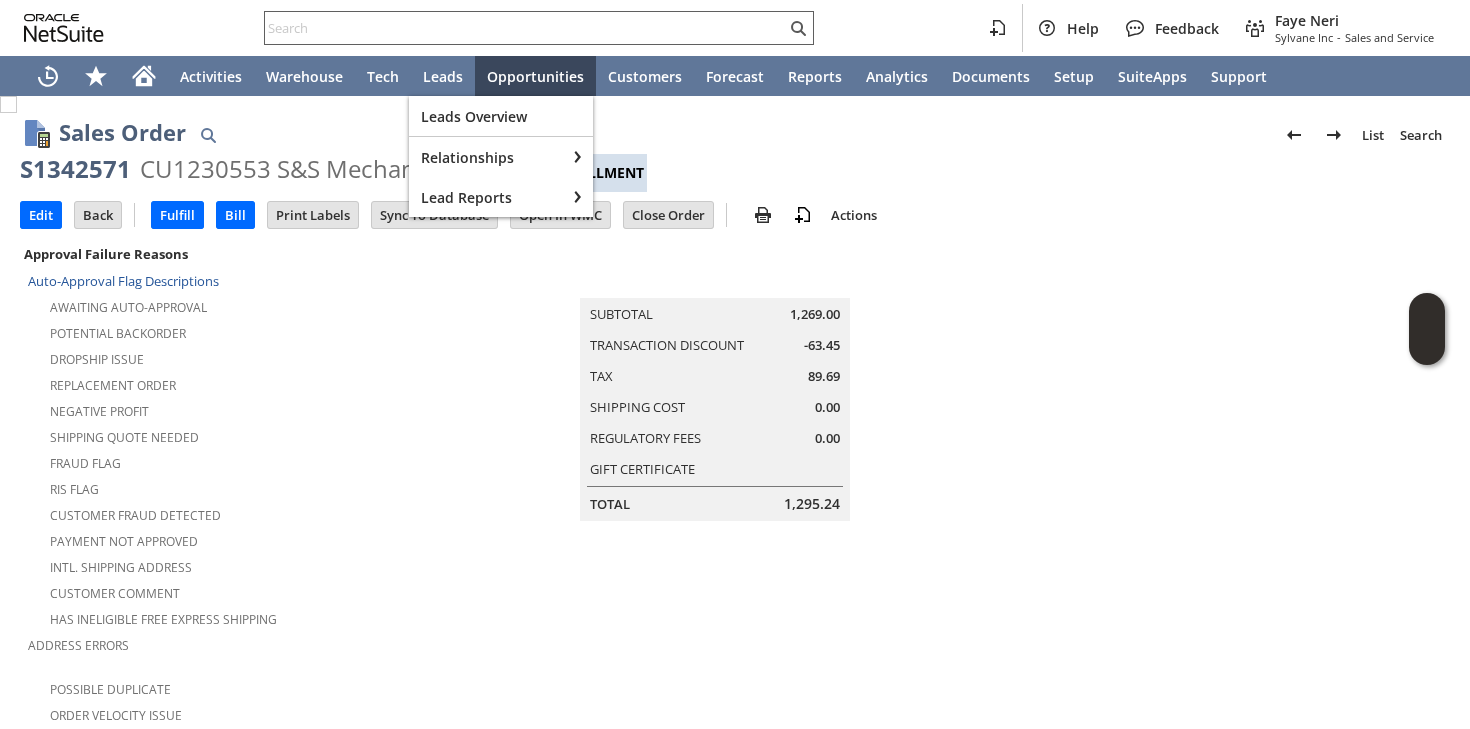 click at bounding box center [525, 28] 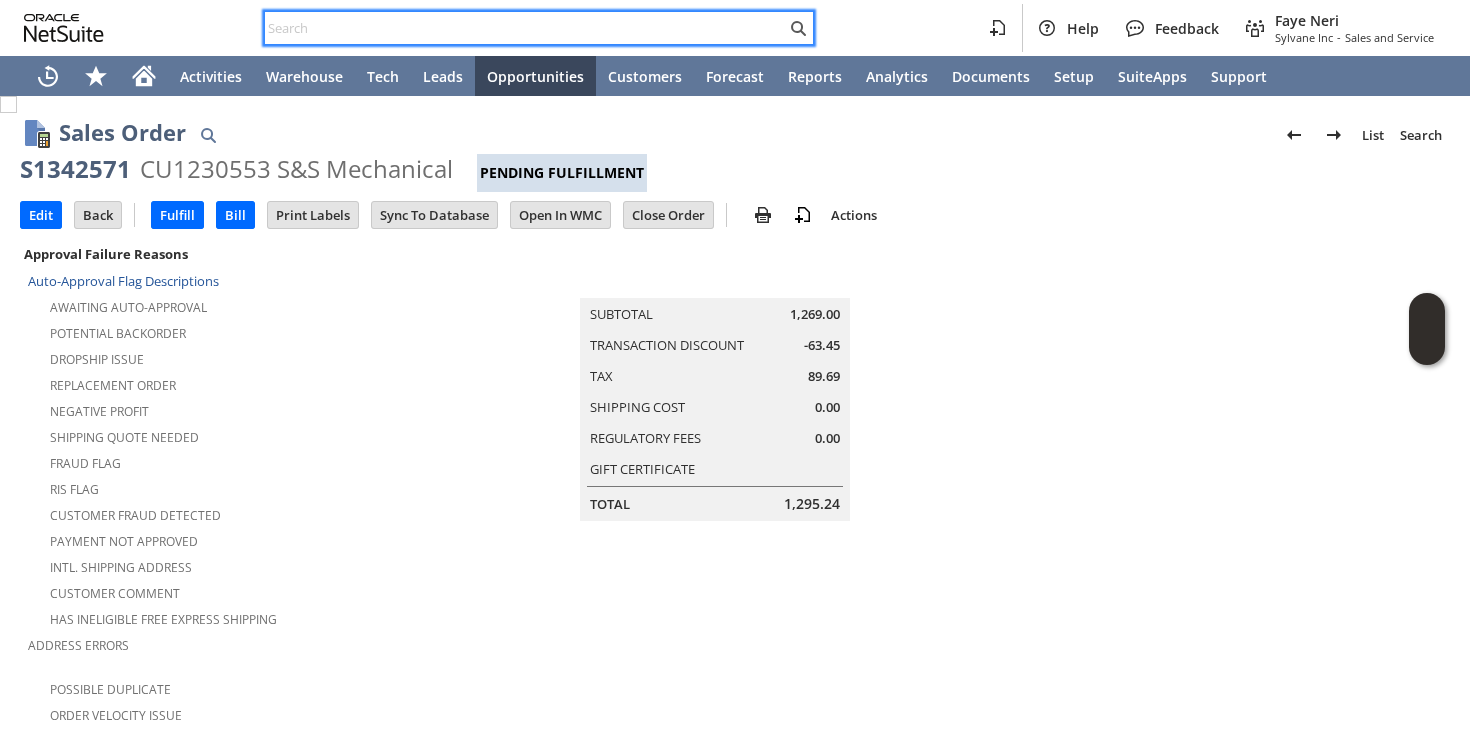 paste on "7023269770" 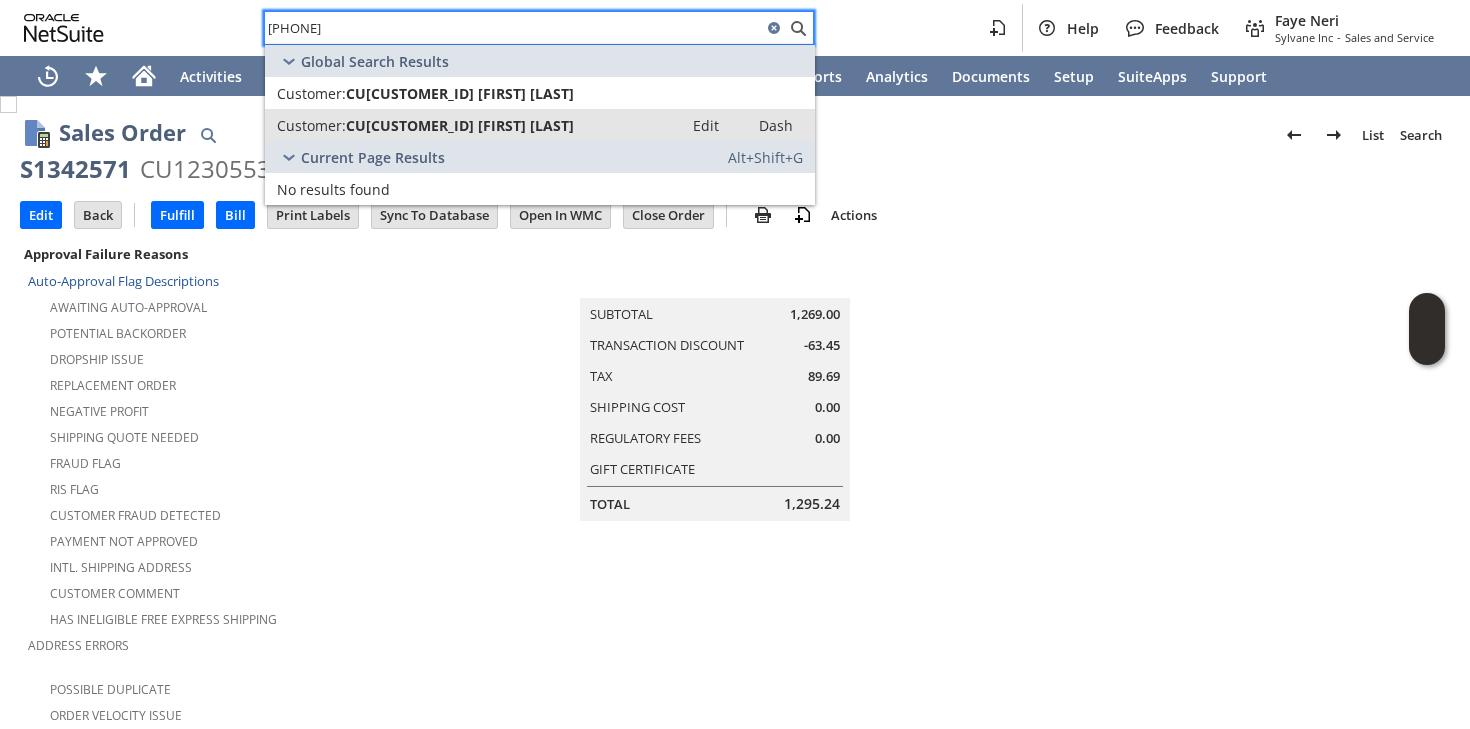 type on "7023269770" 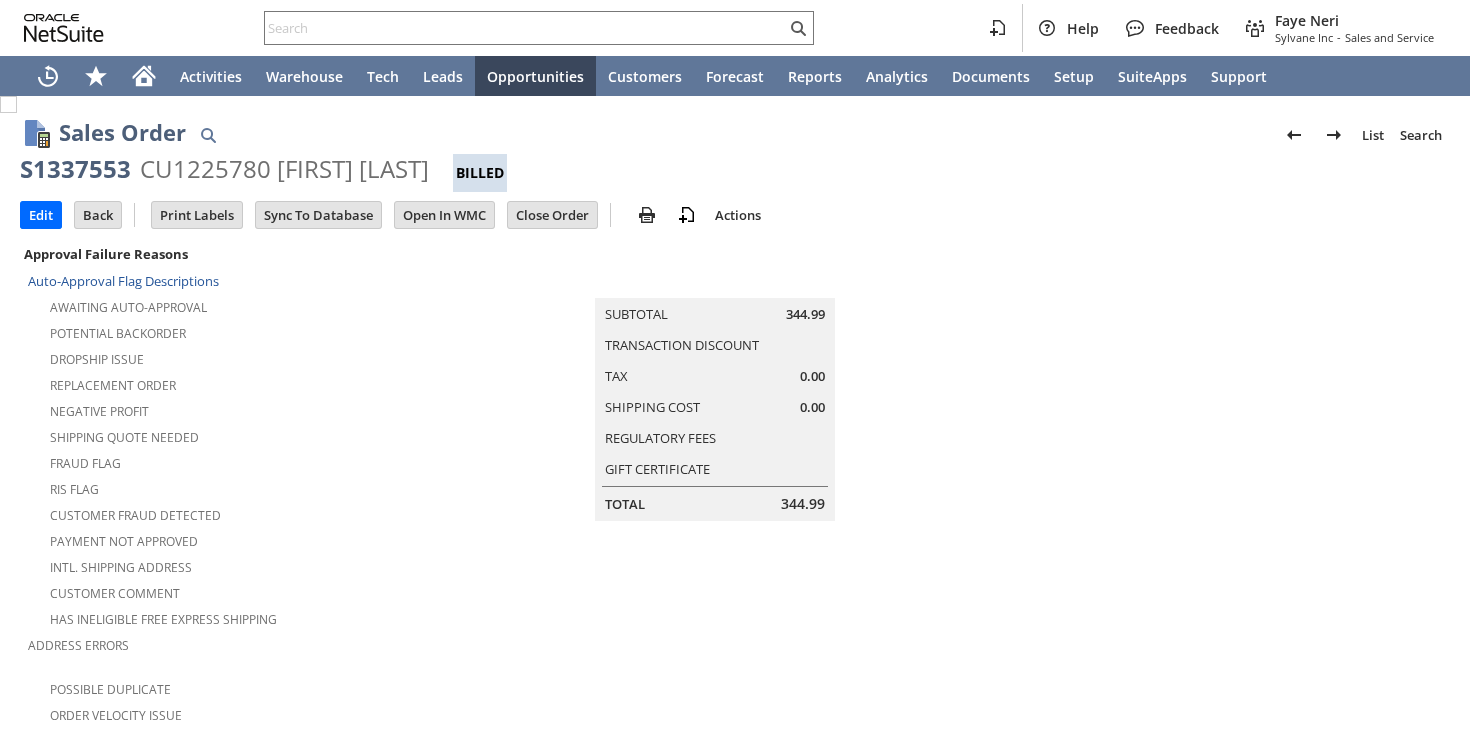 scroll, scrollTop: 0, scrollLeft: 0, axis: both 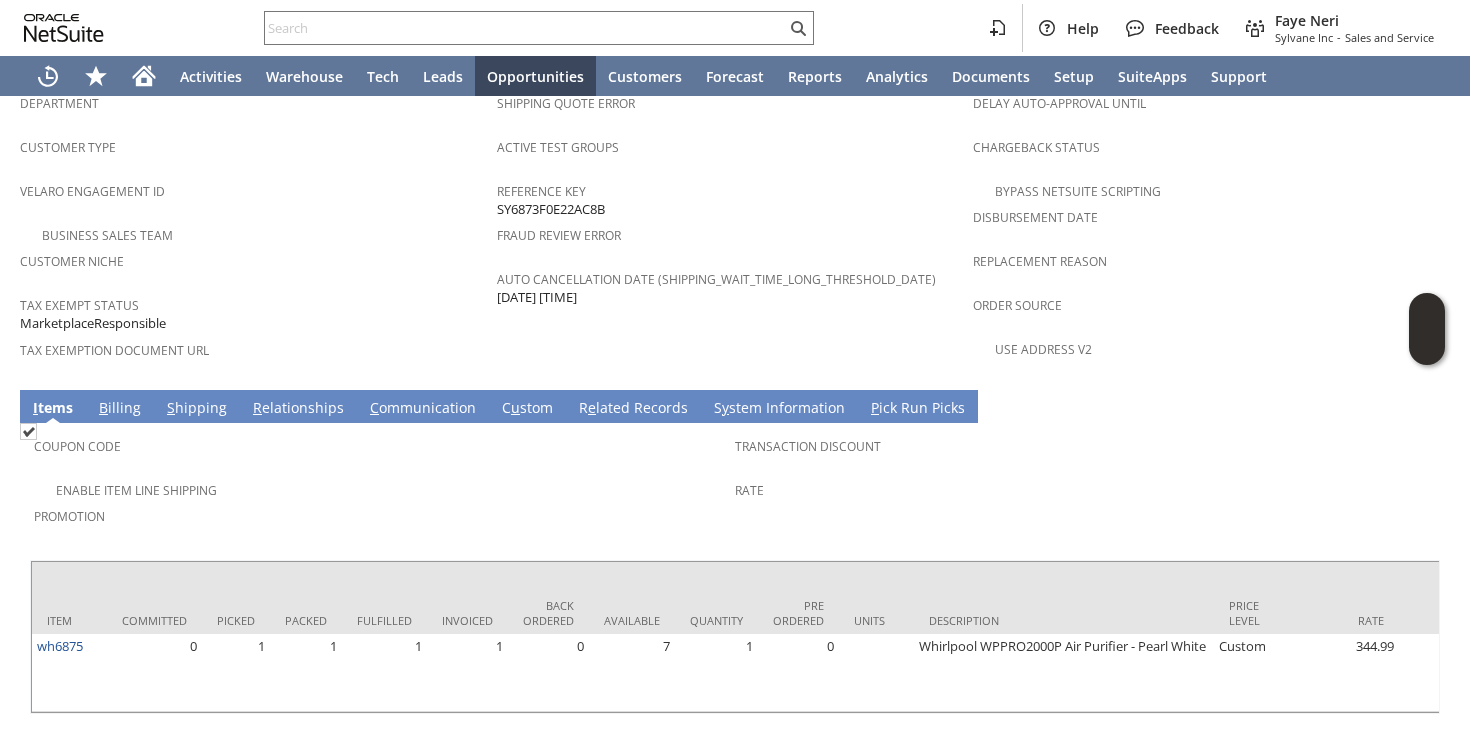 click on "S hipping" at bounding box center (197, 409) 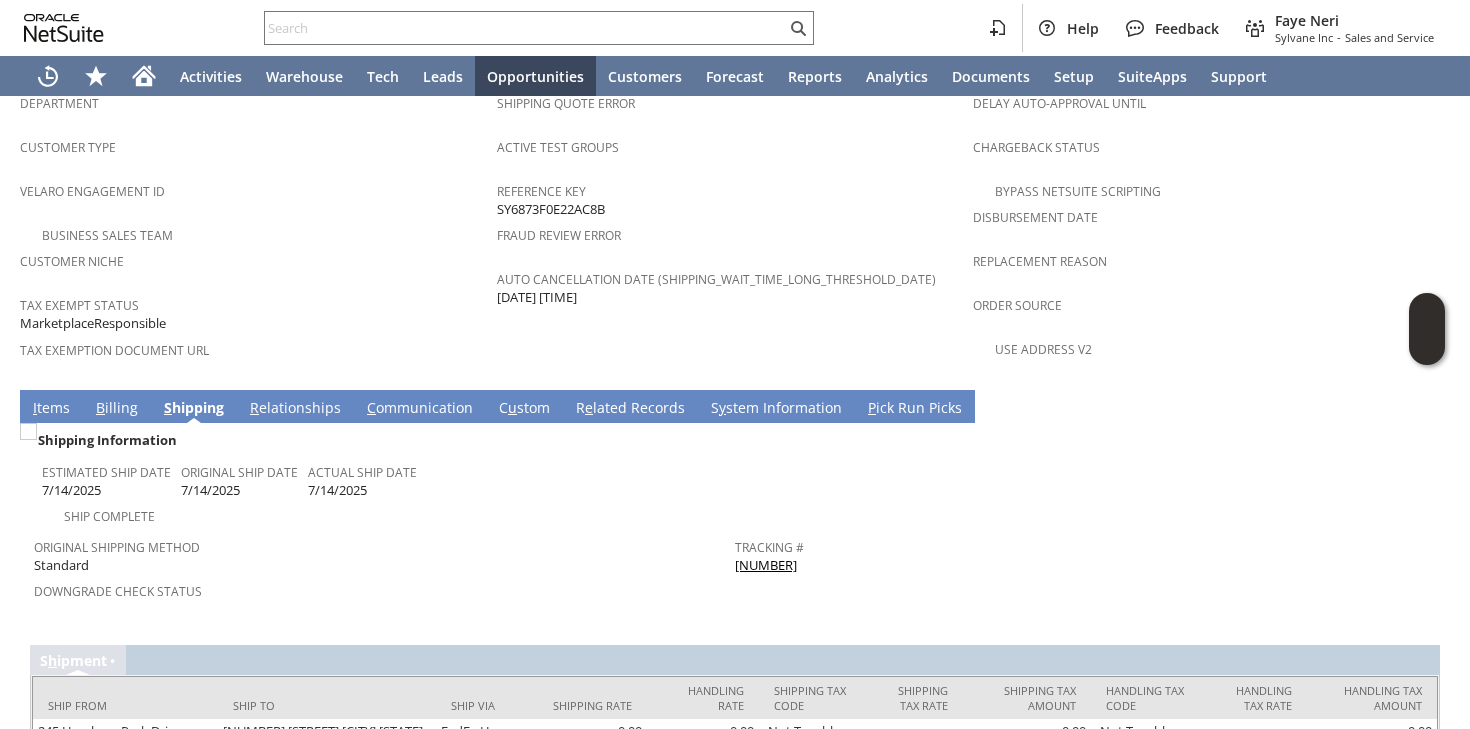 click on "B illing" at bounding box center [117, 409] 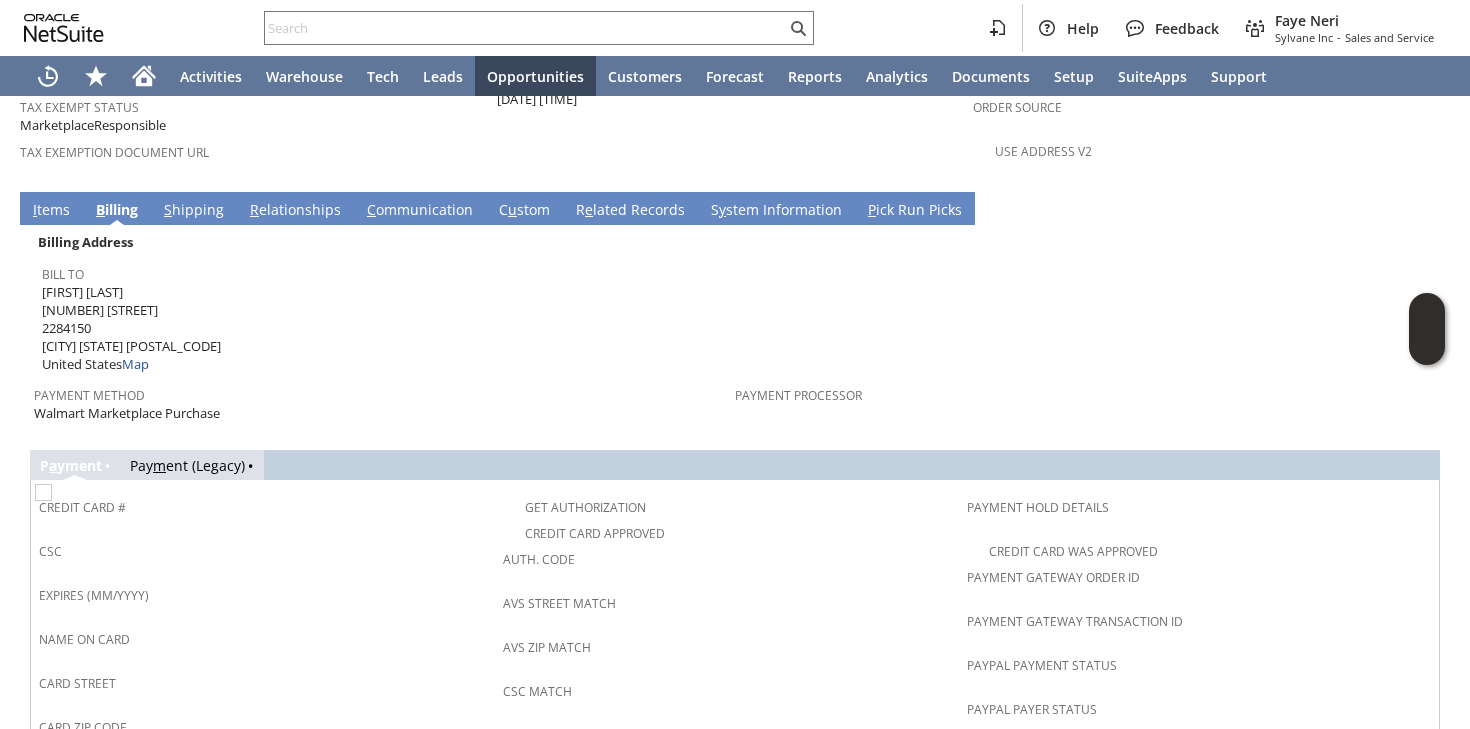 scroll, scrollTop: 1689, scrollLeft: 0, axis: vertical 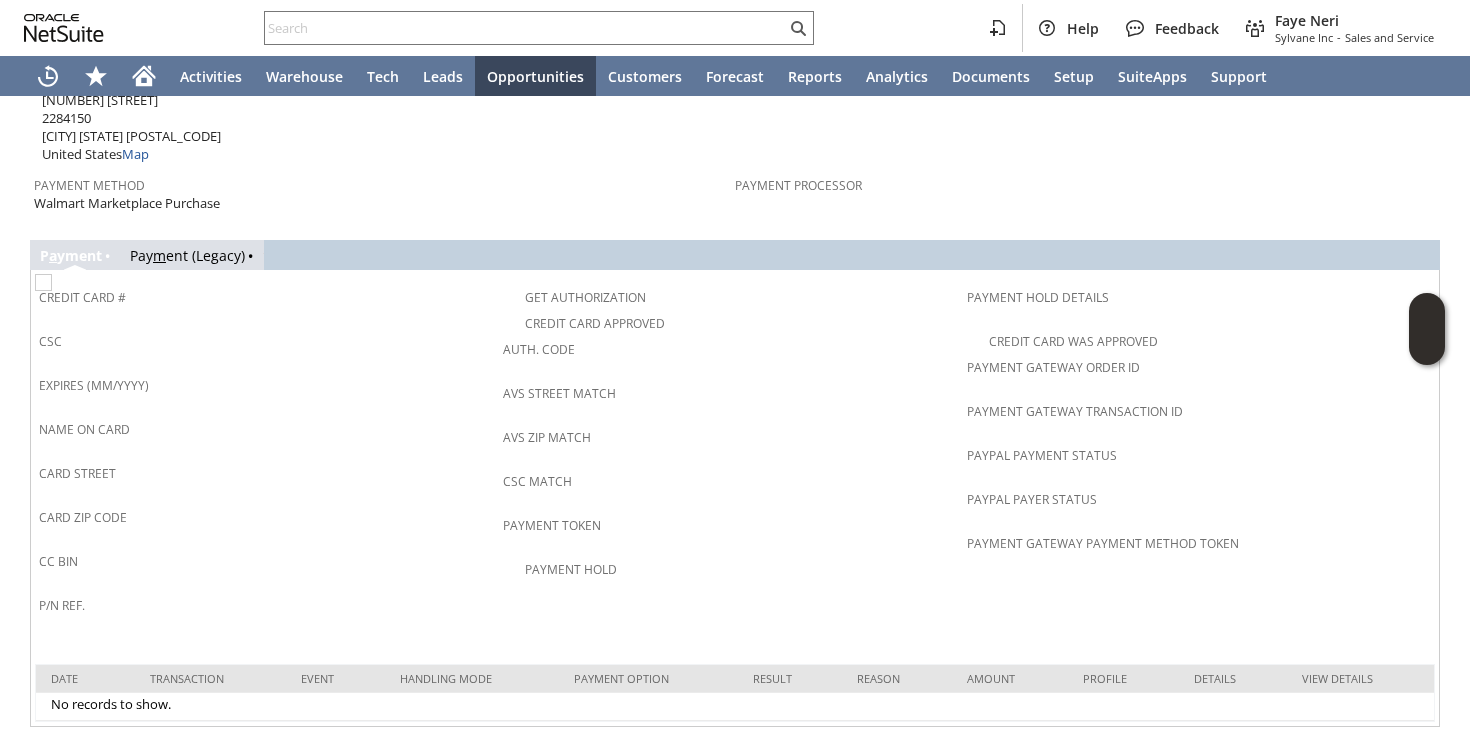 click on "Card Zip Code" at bounding box center (266, 524) 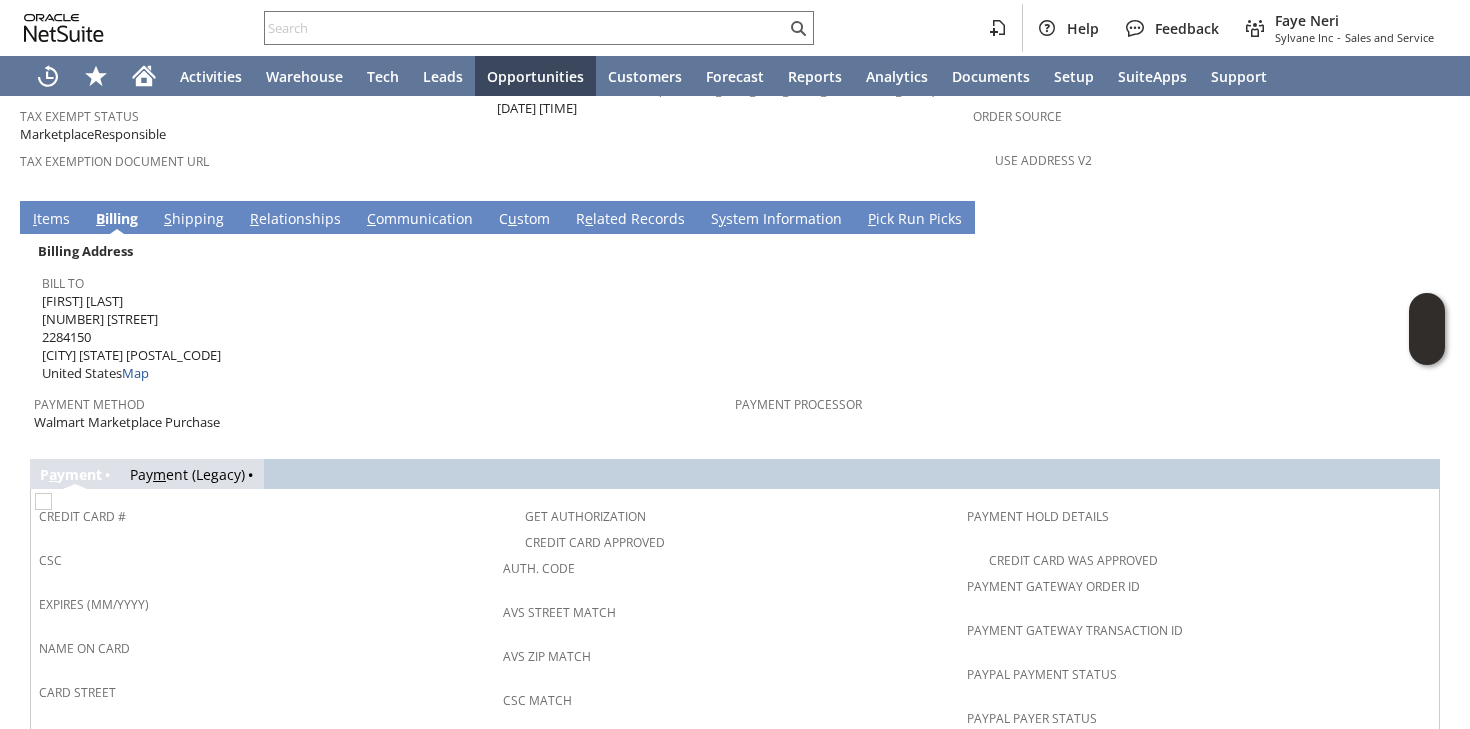 scroll, scrollTop: 1407, scrollLeft: 0, axis: vertical 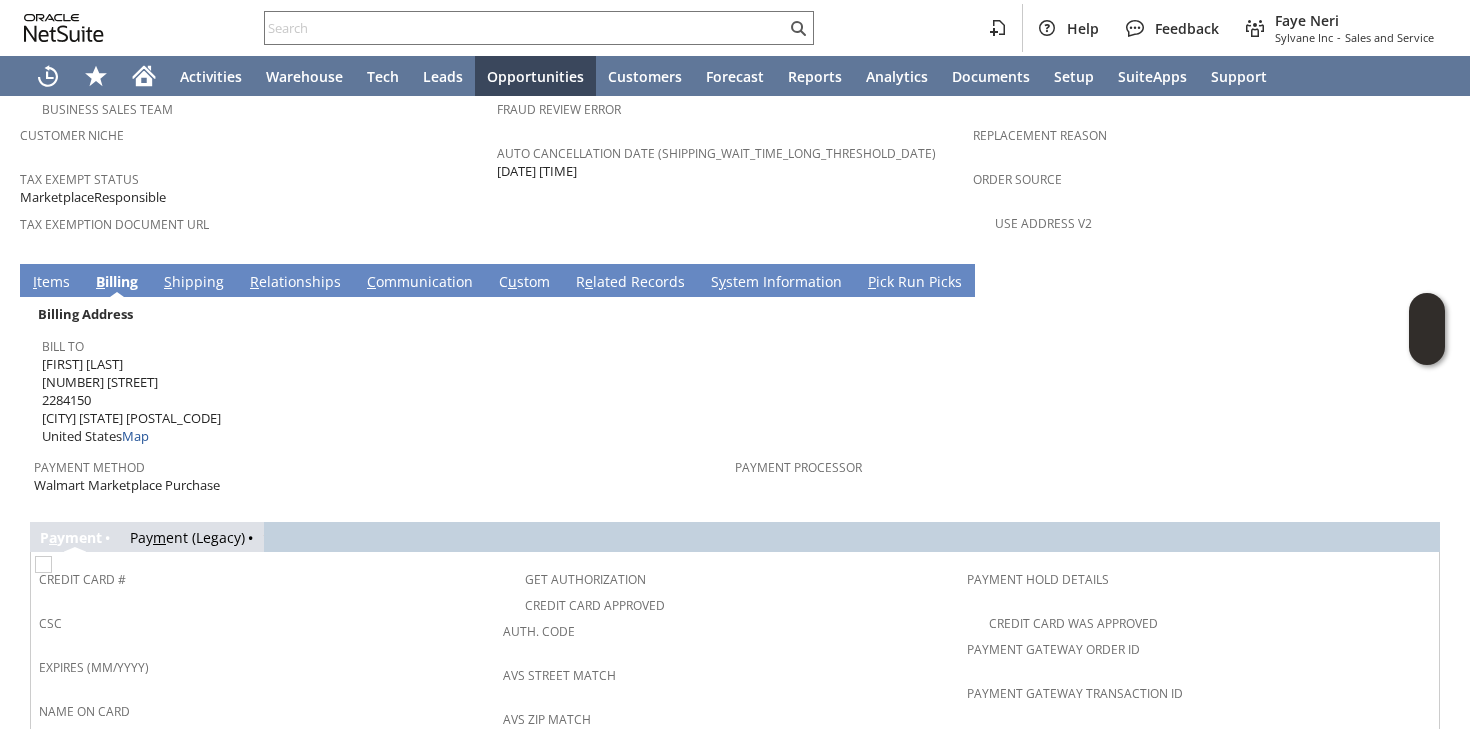 click on "I tems" at bounding box center [51, 283] 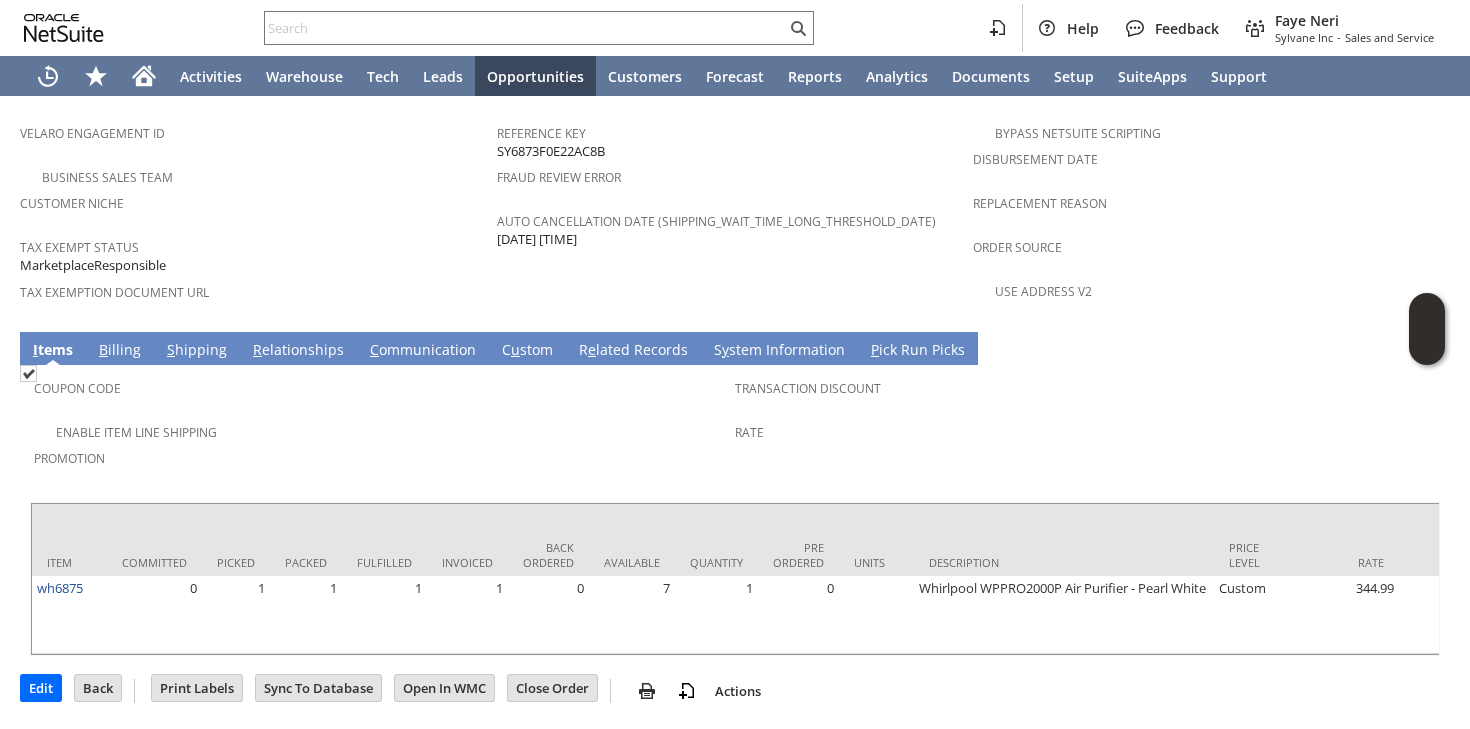 scroll, scrollTop: 1281, scrollLeft: 0, axis: vertical 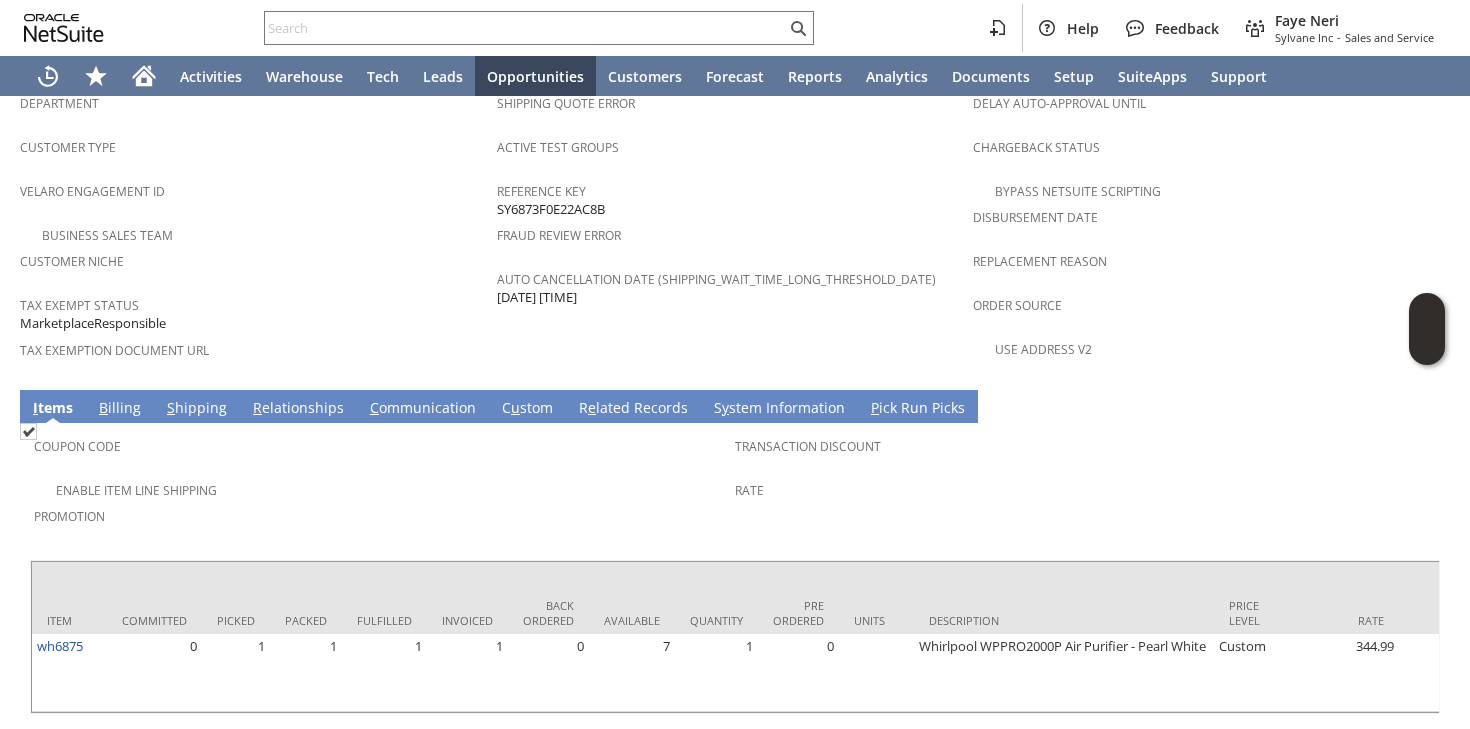 click on "Tax Exempt Status
MarketplaceResponsible" at bounding box center (253, 312) 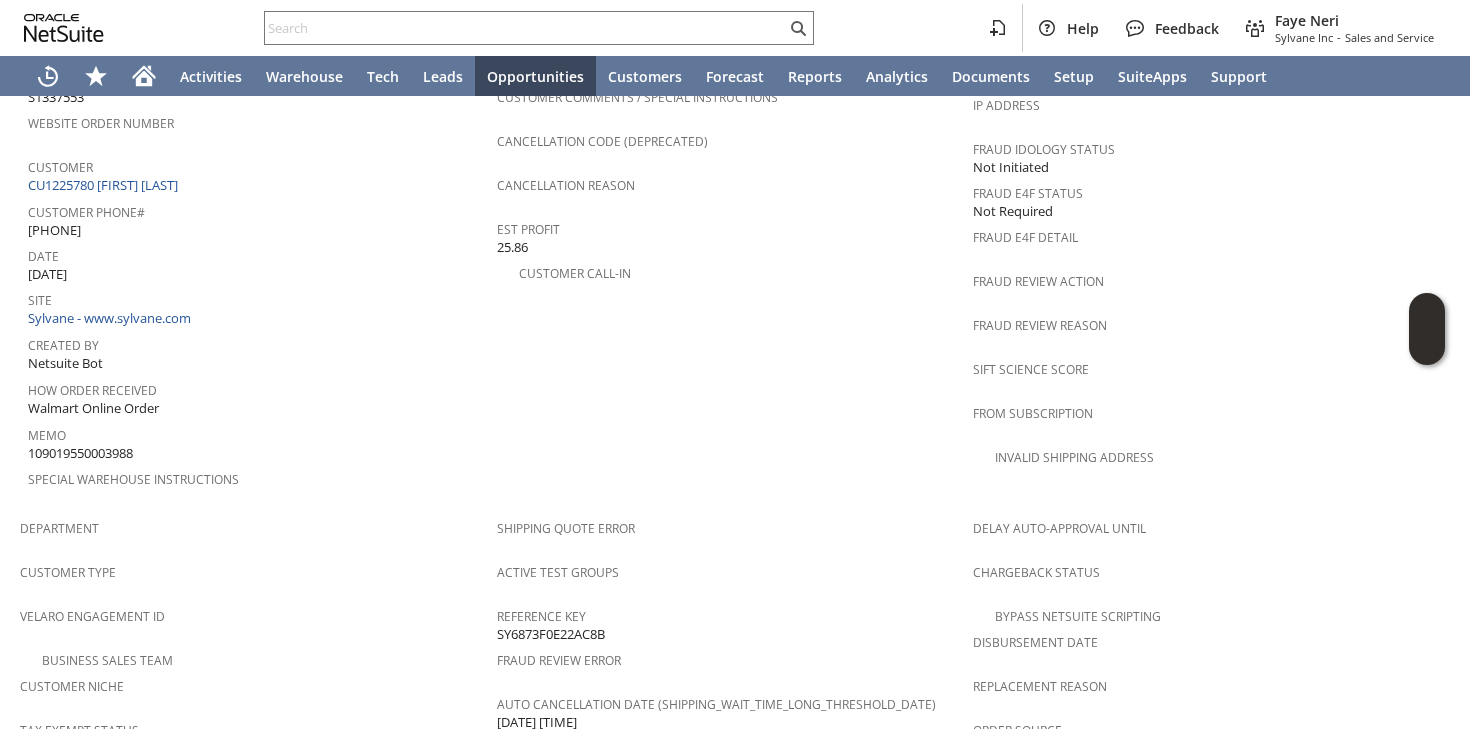 scroll, scrollTop: 622, scrollLeft: 0, axis: vertical 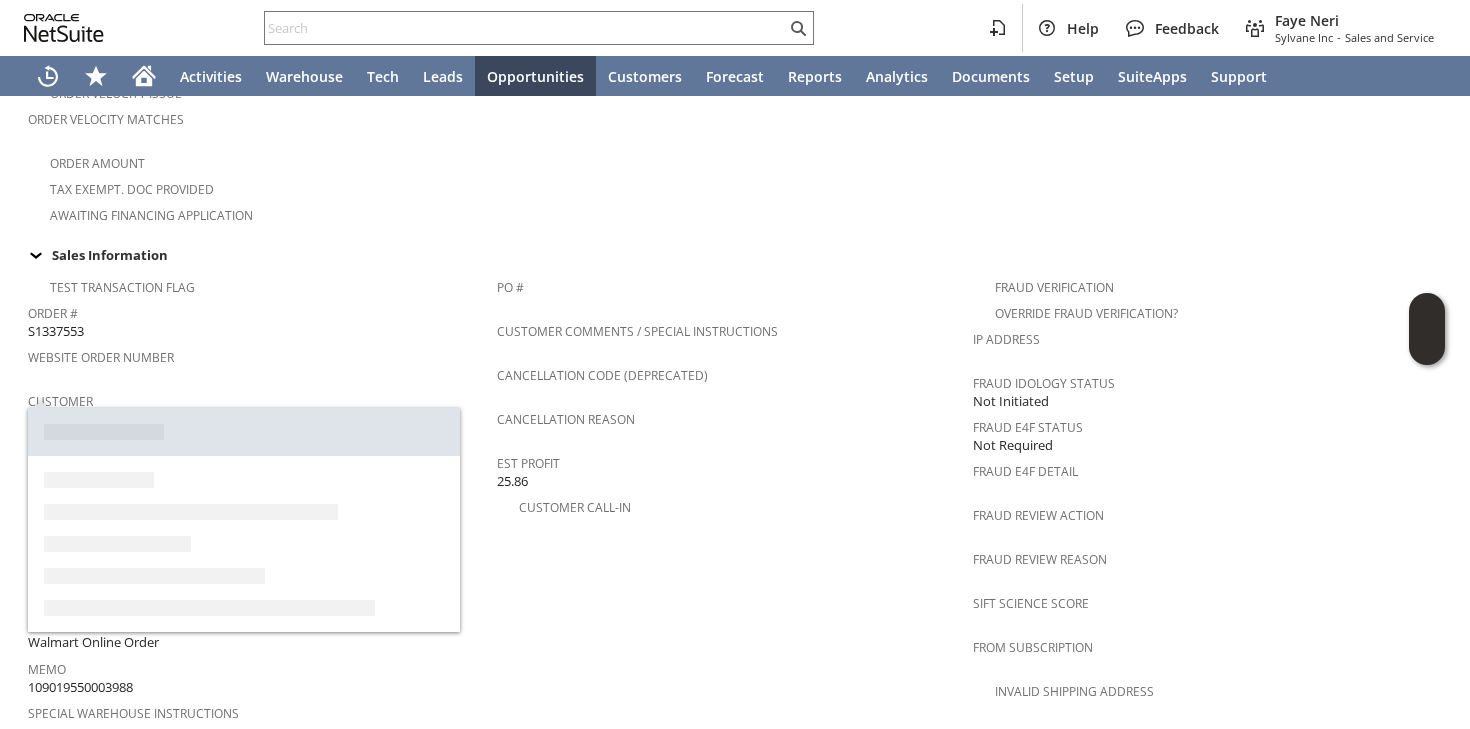 click on "CU1225780 [FIRST] [LAST]" at bounding box center (105, 419) 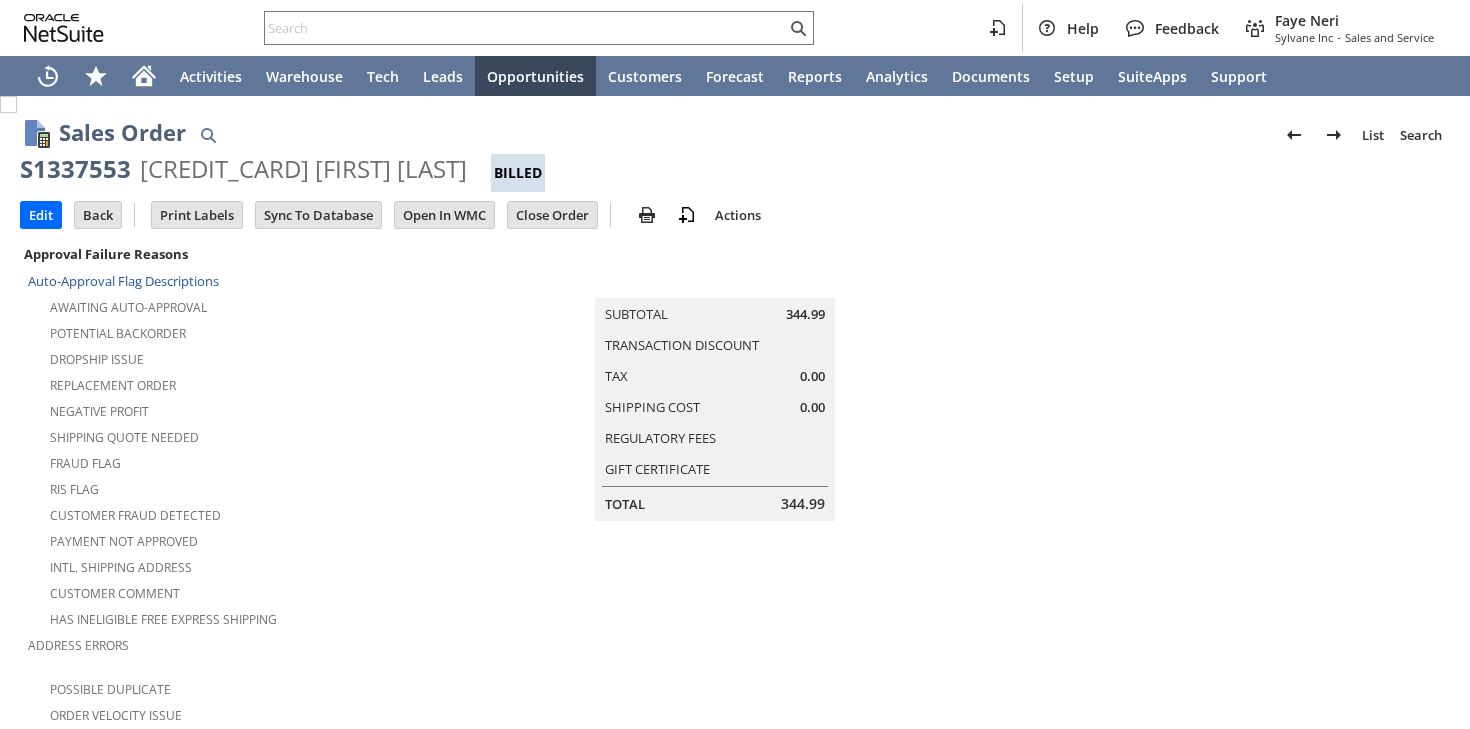 scroll, scrollTop: 0, scrollLeft: 0, axis: both 